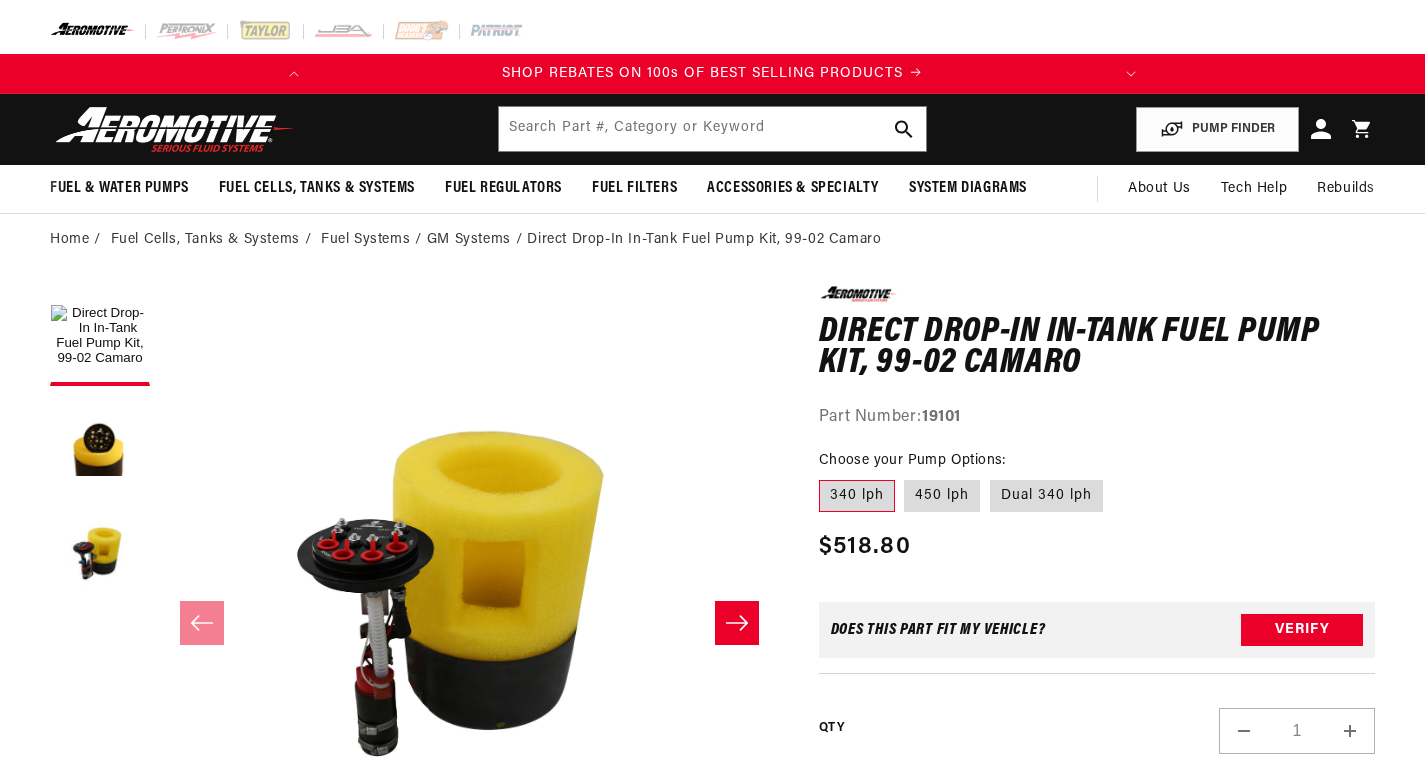scroll, scrollTop: 0, scrollLeft: 0, axis: both 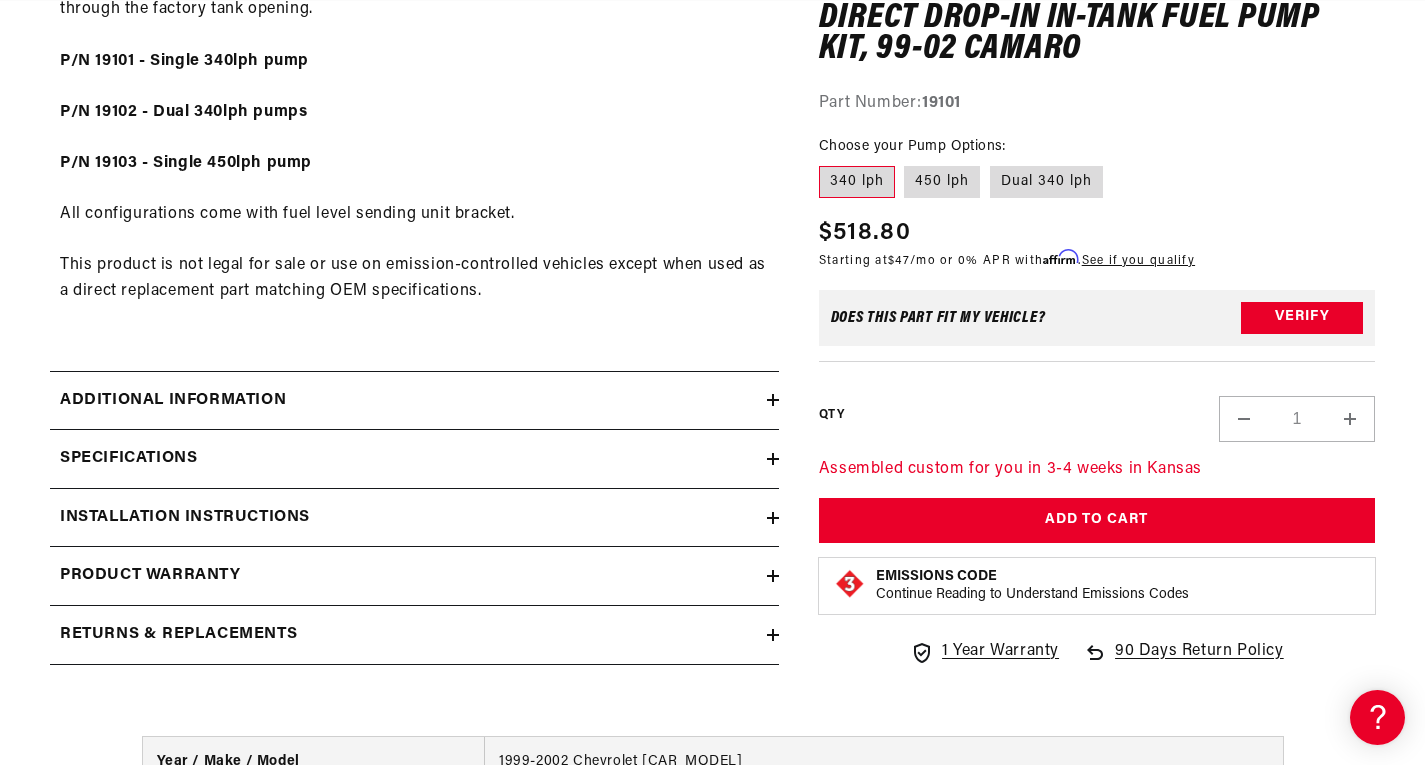 click 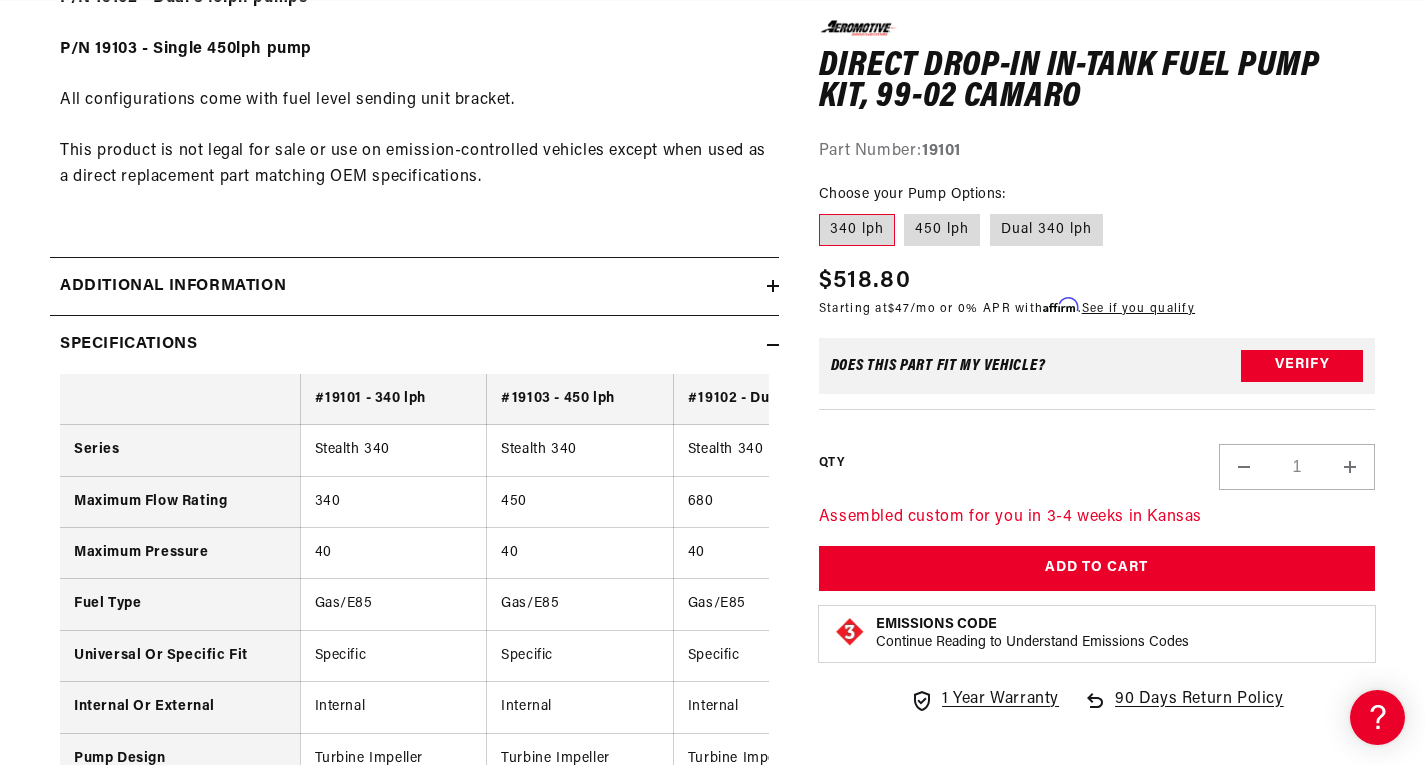 scroll, scrollTop: 1372, scrollLeft: 0, axis: vertical 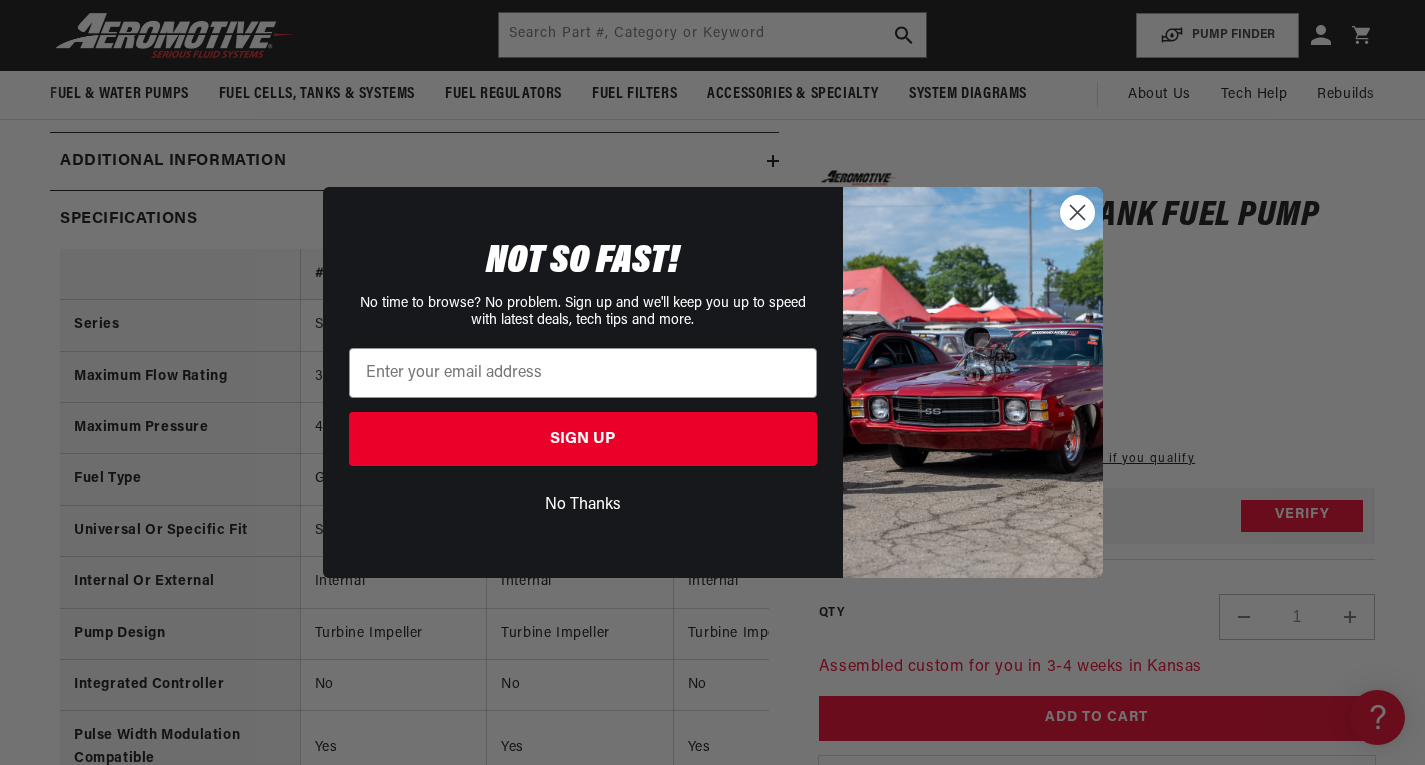 click 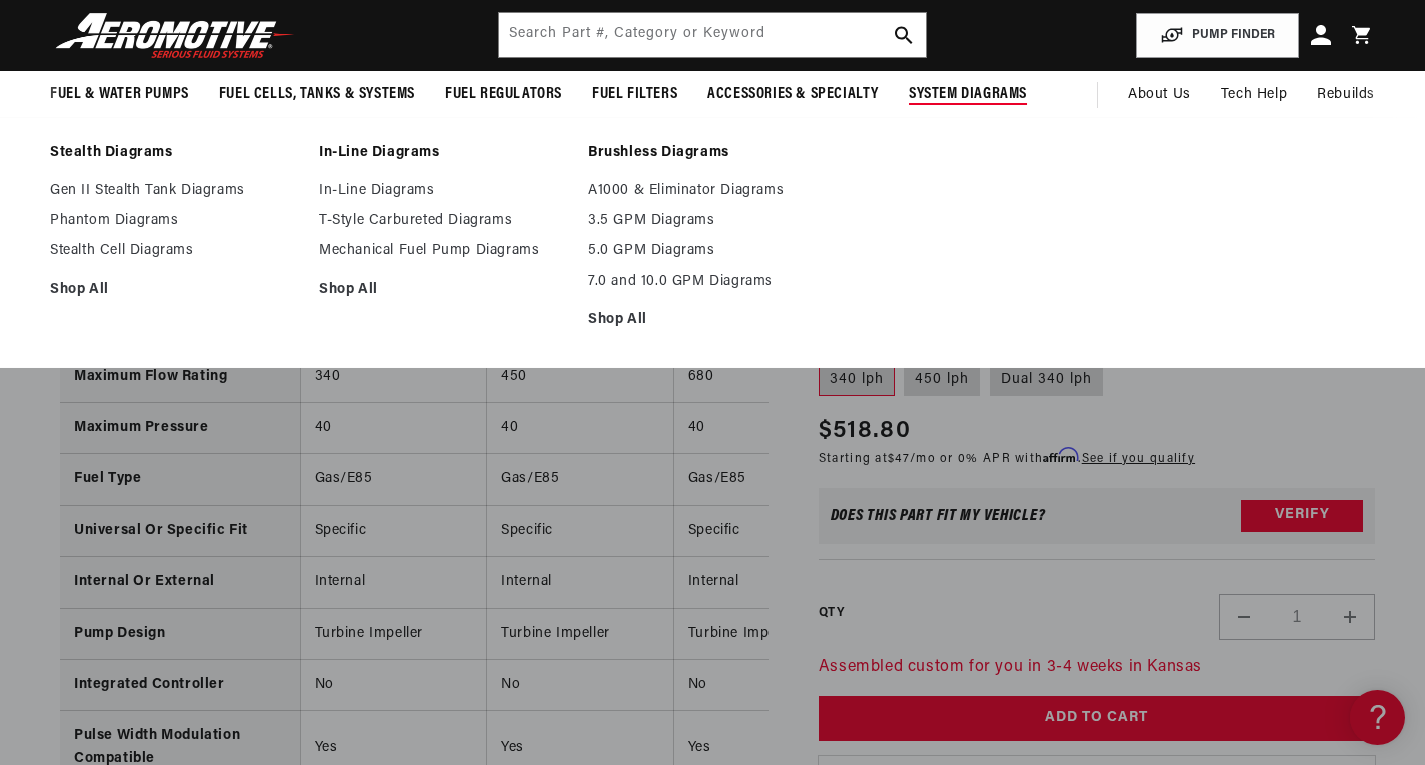 scroll, scrollTop: 0, scrollLeft: 0, axis: both 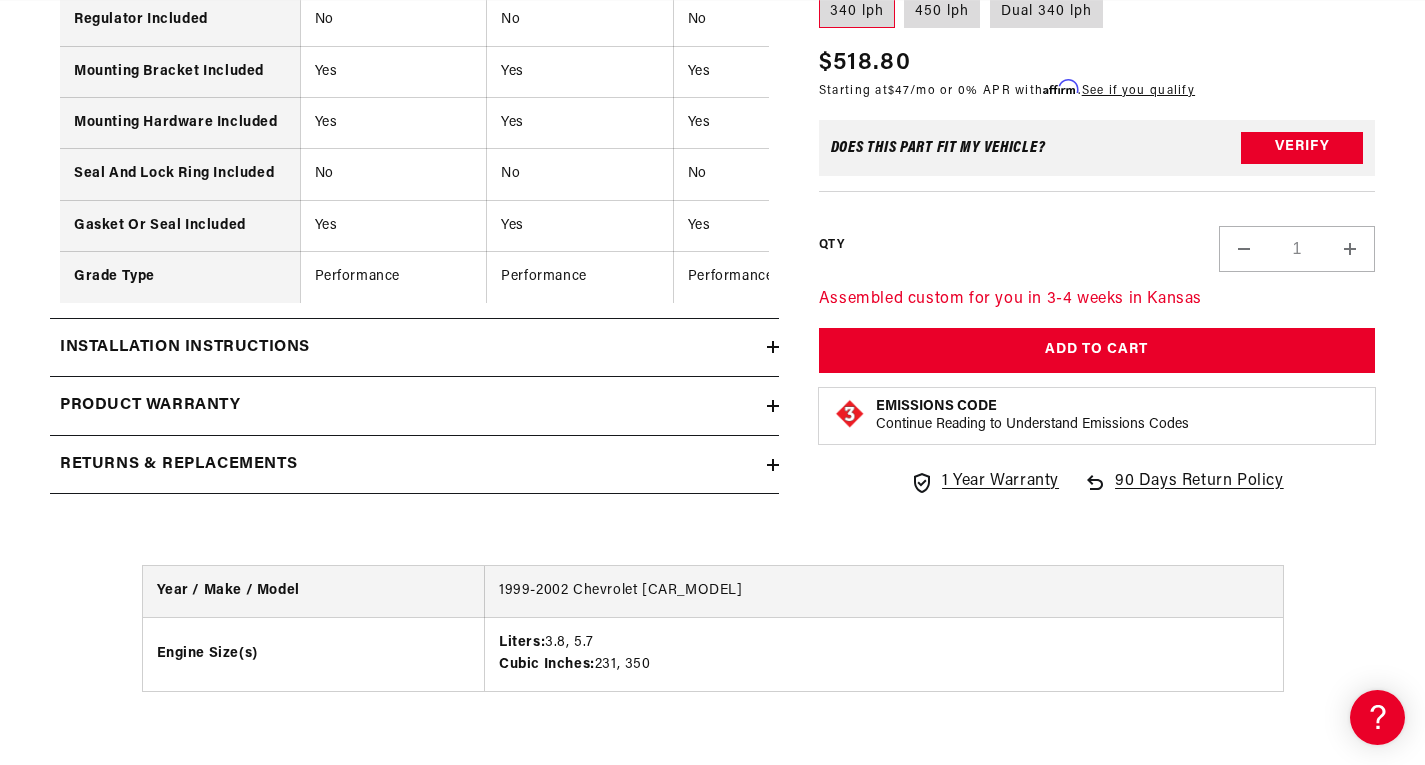 click 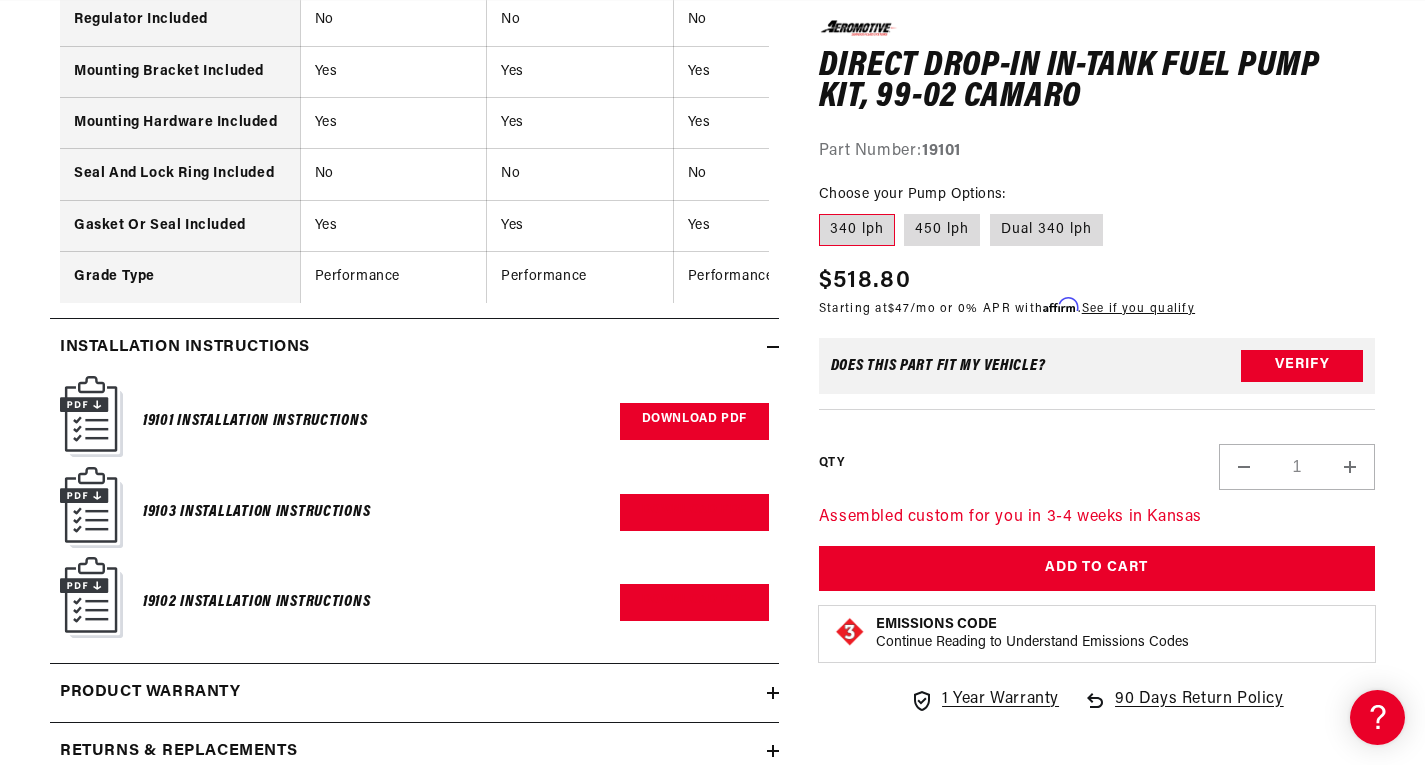 click on "Download PDF" at bounding box center (694, 421) 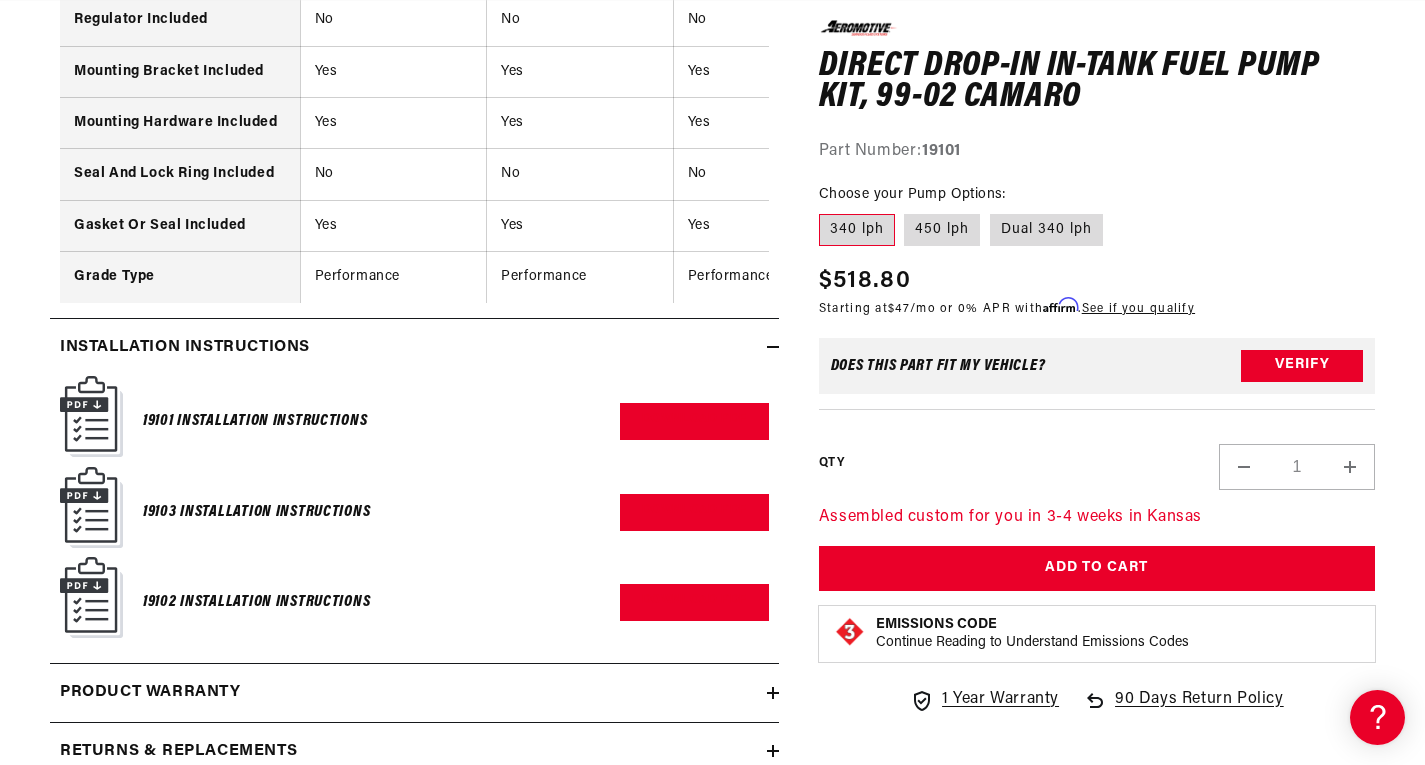scroll, scrollTop: 0, scrollLeft: 0, axis: both 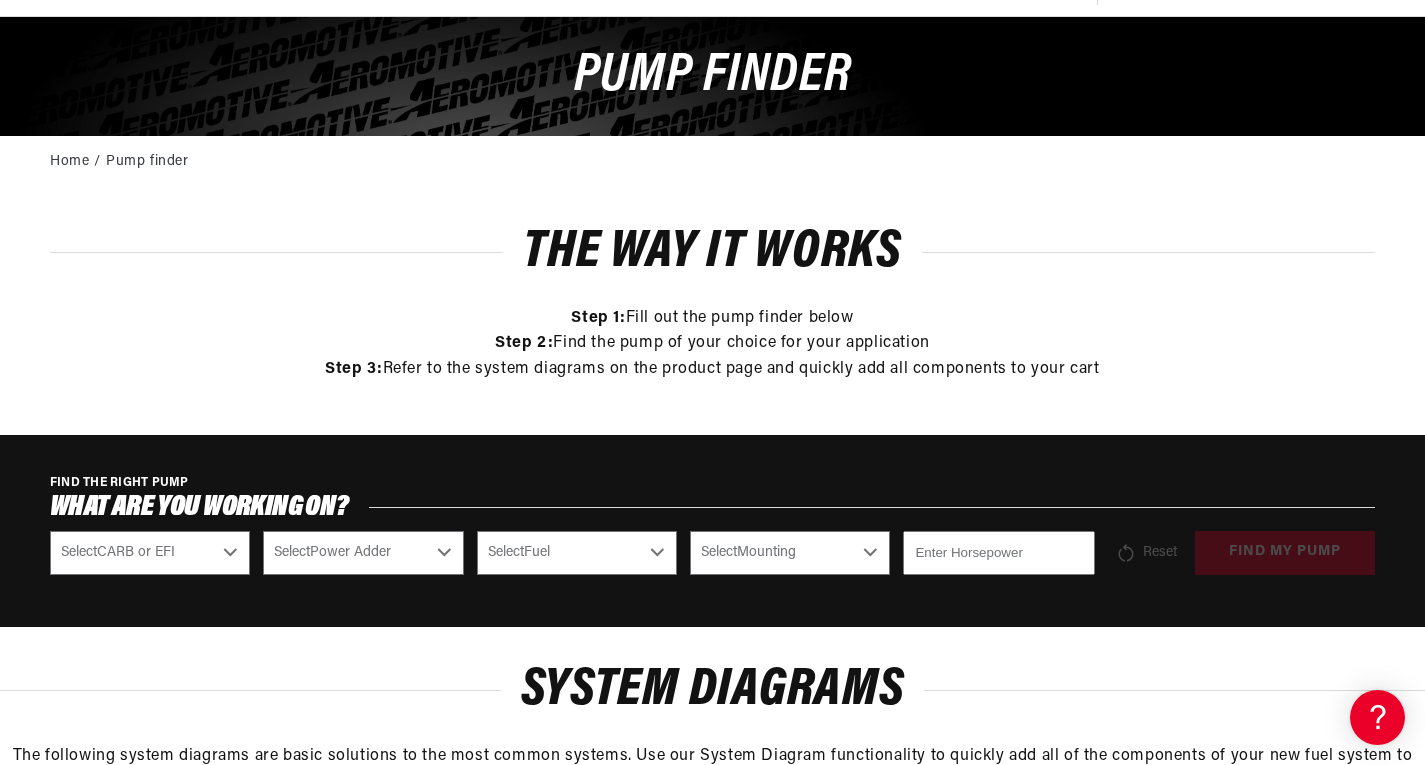 click on "Select  CARB or EFI
Carbureted
Fuel Injected" at bounding box center [150, 553] 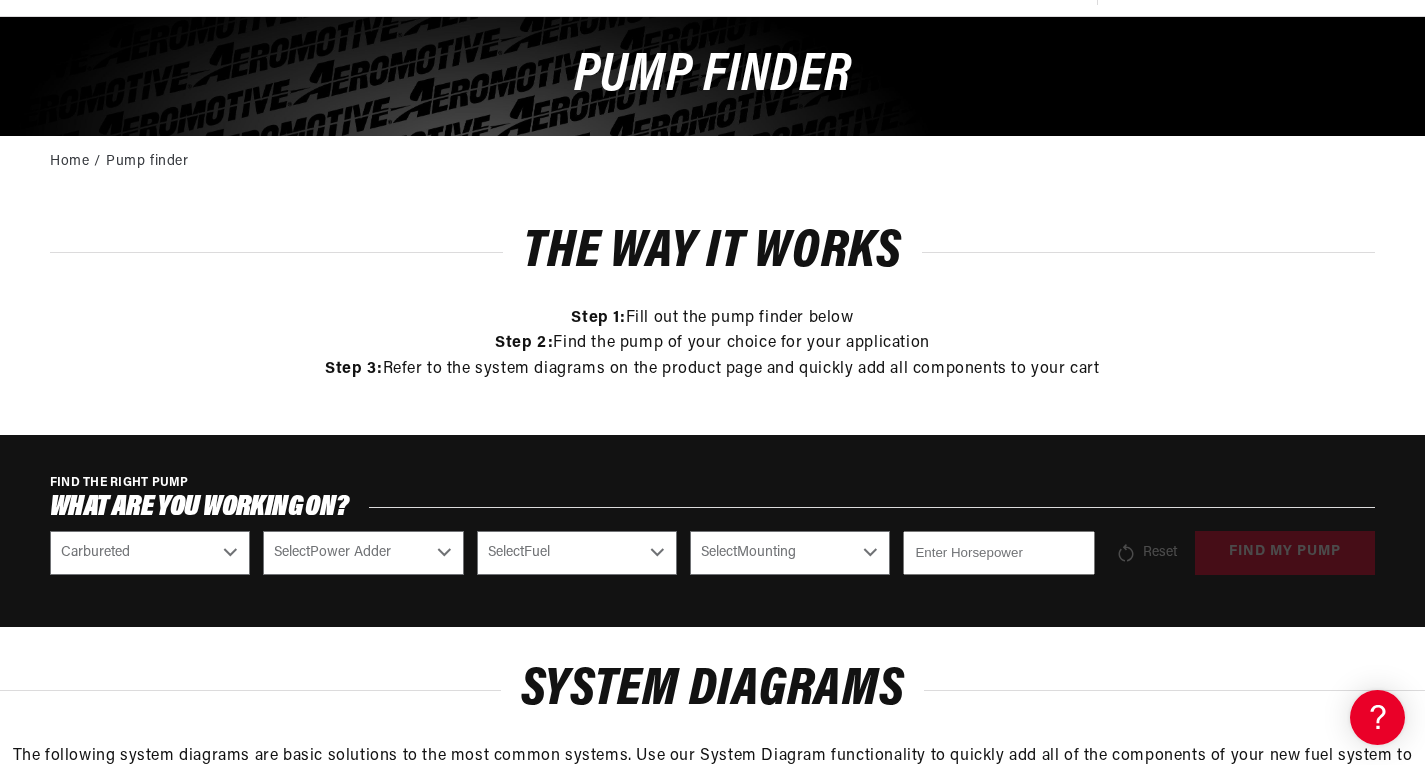 click on "Select  CARB or EFI
Carbureted
Fuel Injected" at bounding box center (150, 553) 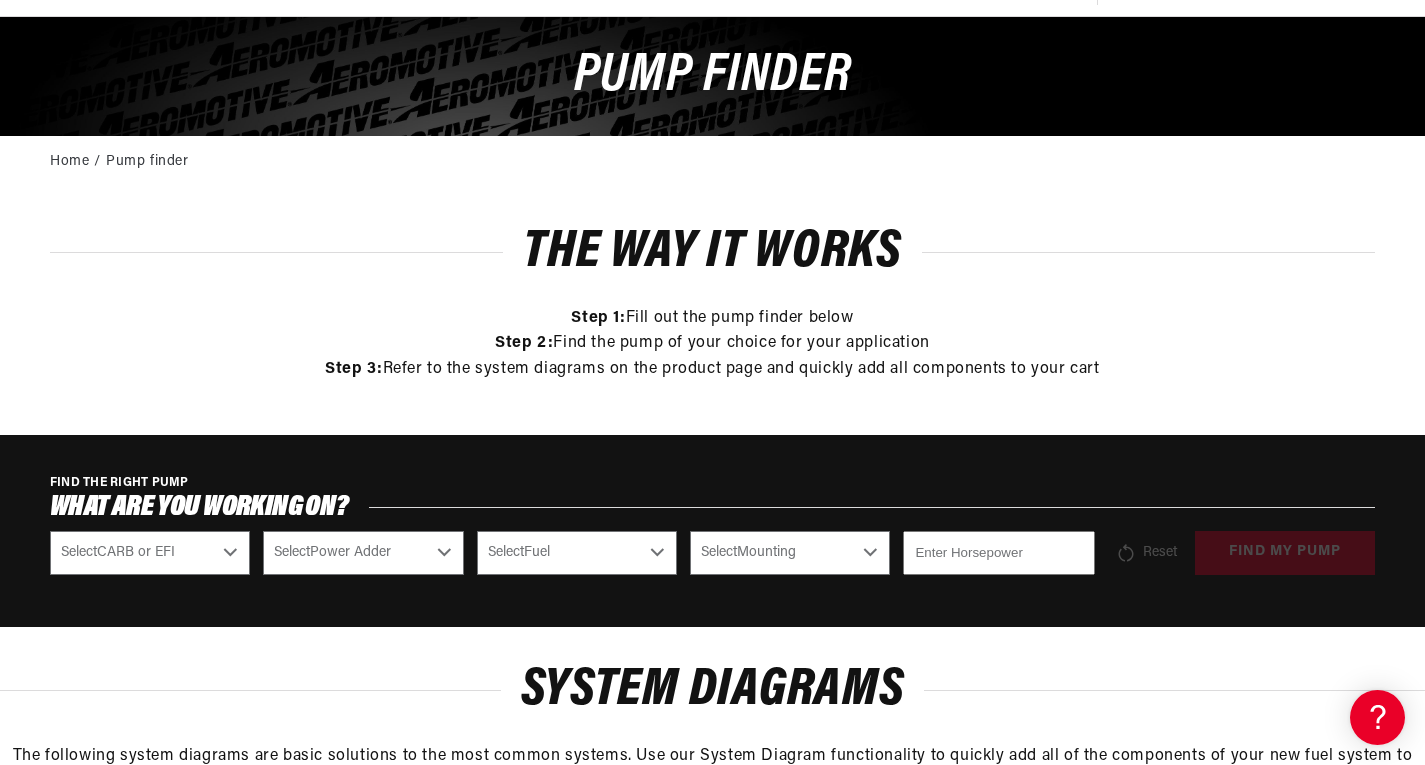 select on "Carbureted" 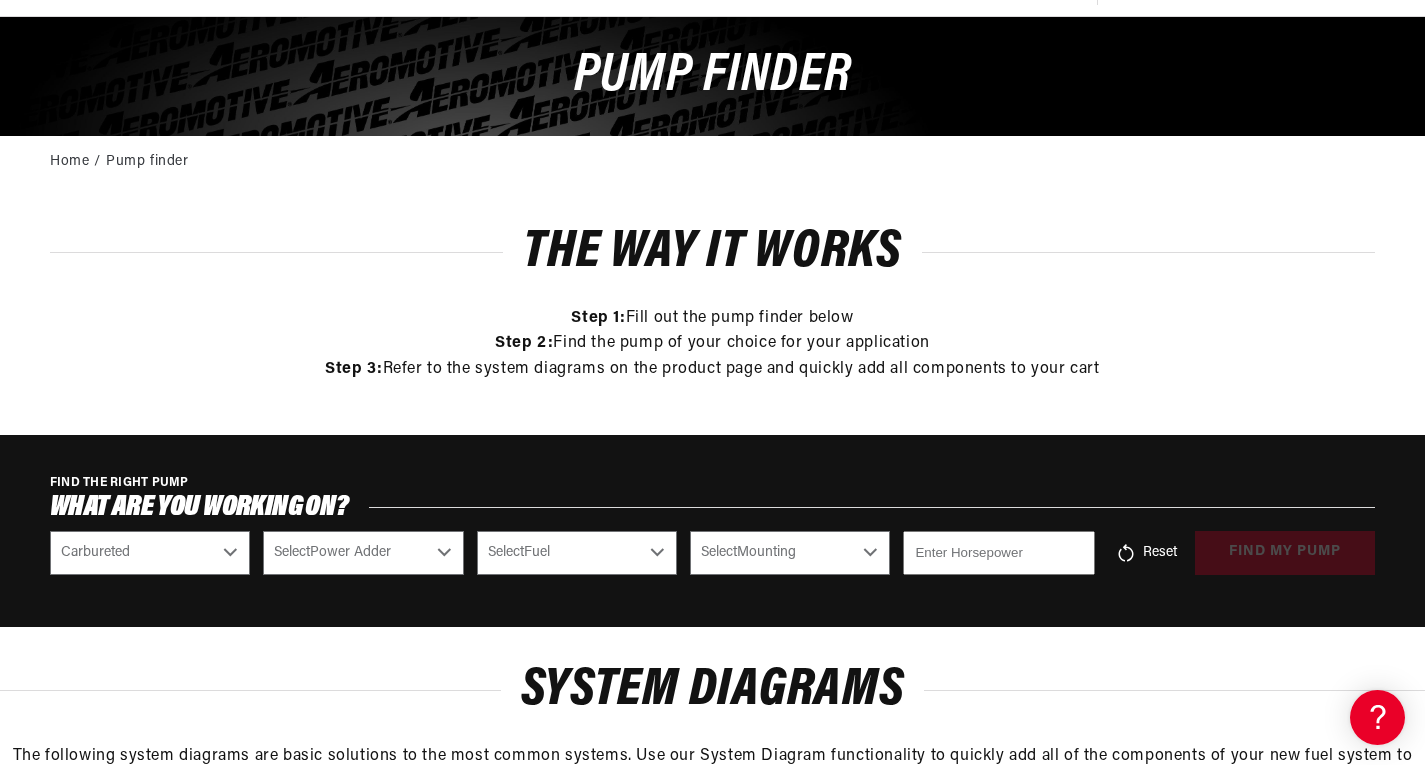 scroll, scrollTop: 0, scrollLeft: 0, axis: both 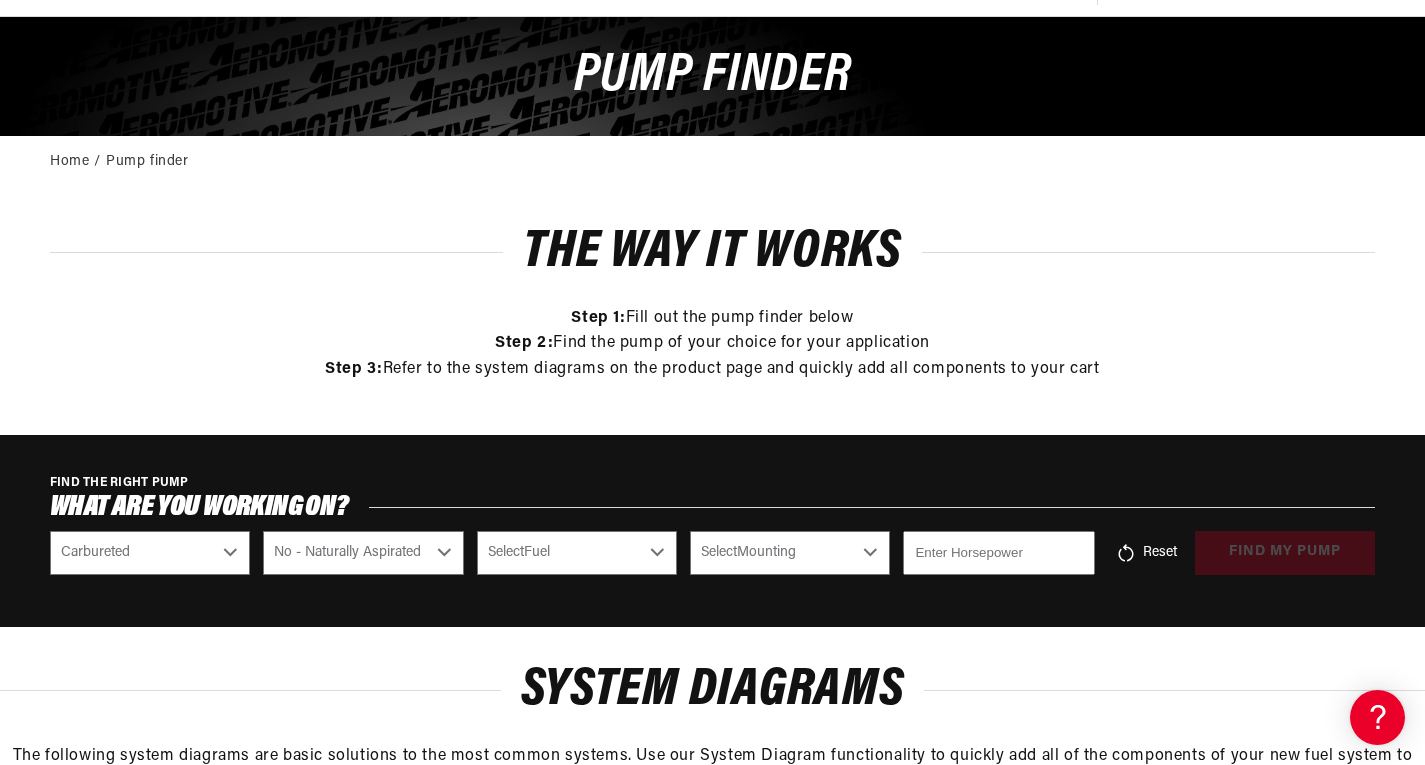 click on "Select  Power Adder
No - Naturally Aspirated
Yes - Forced Induction" at bounding box center (363, 553) 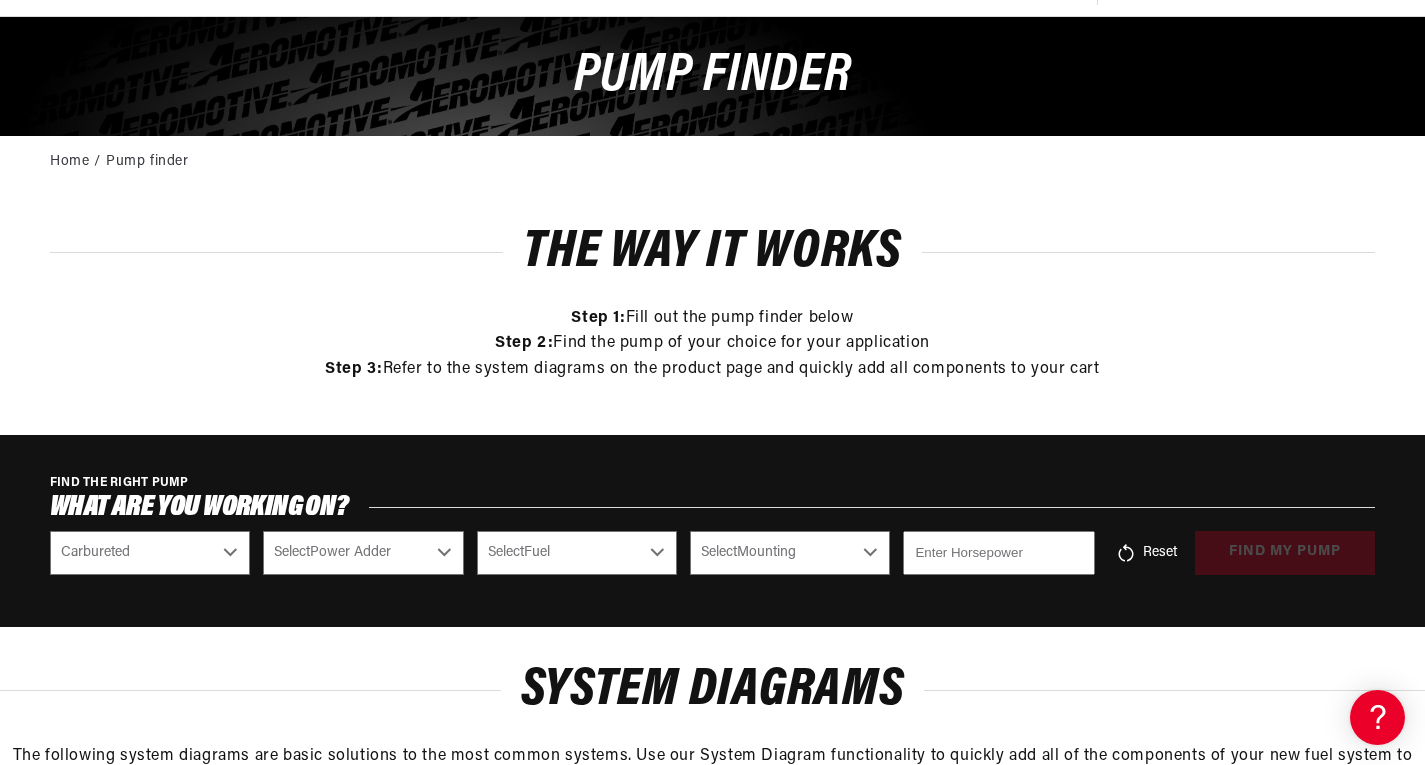 select on "No-Naturally-Aspirated" 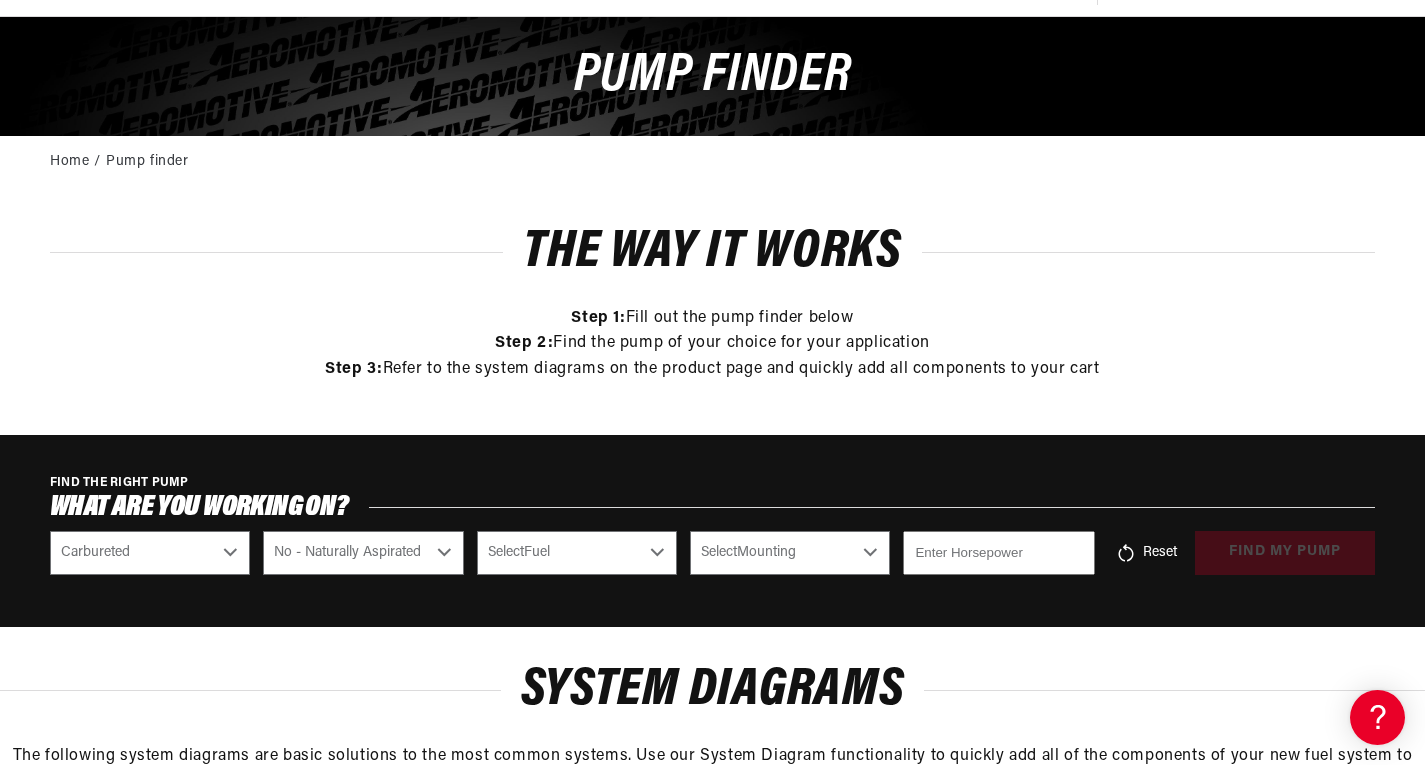 scroll, scrollTop: 0, scrollLeft: 791, axis: horizontal 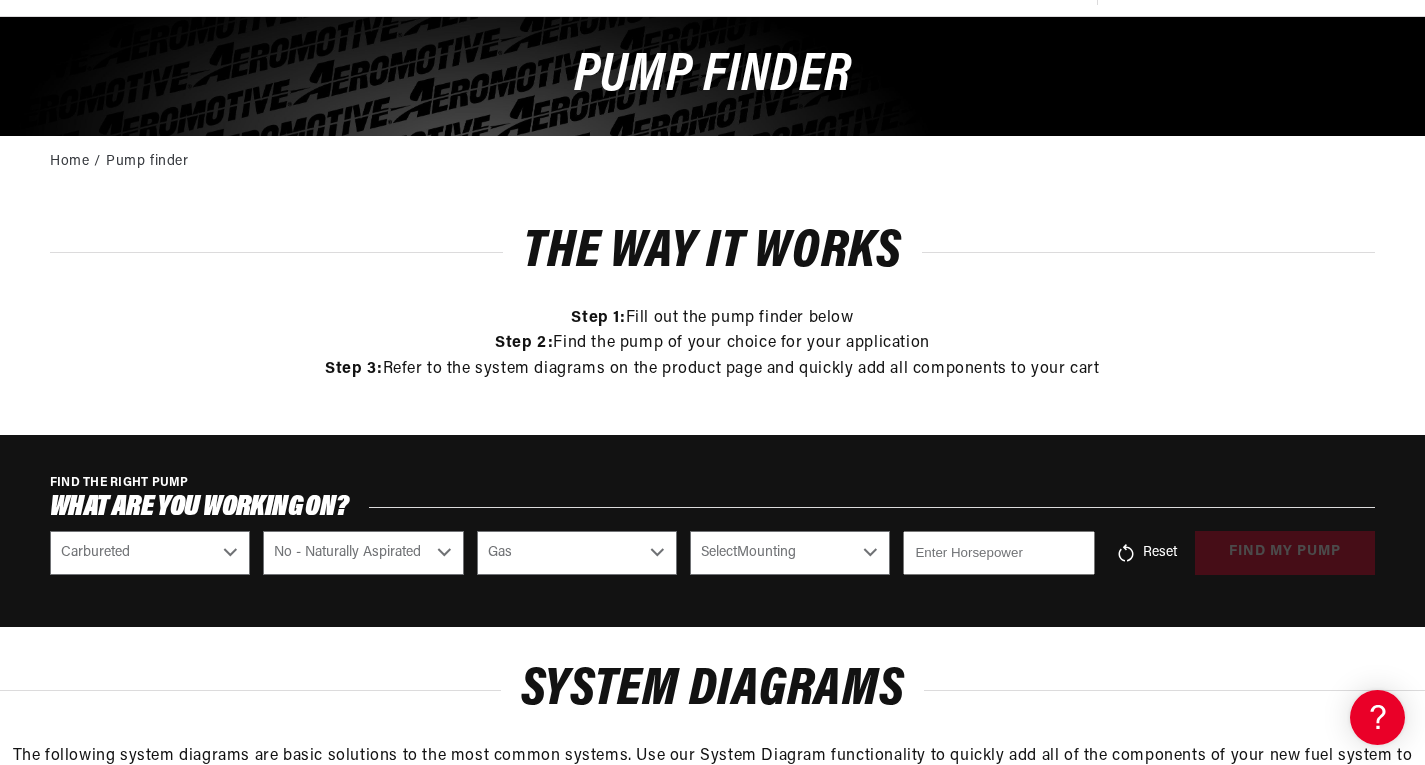 click on "Select  Fuel
E85
Gas" at bounding box center [577, 553] 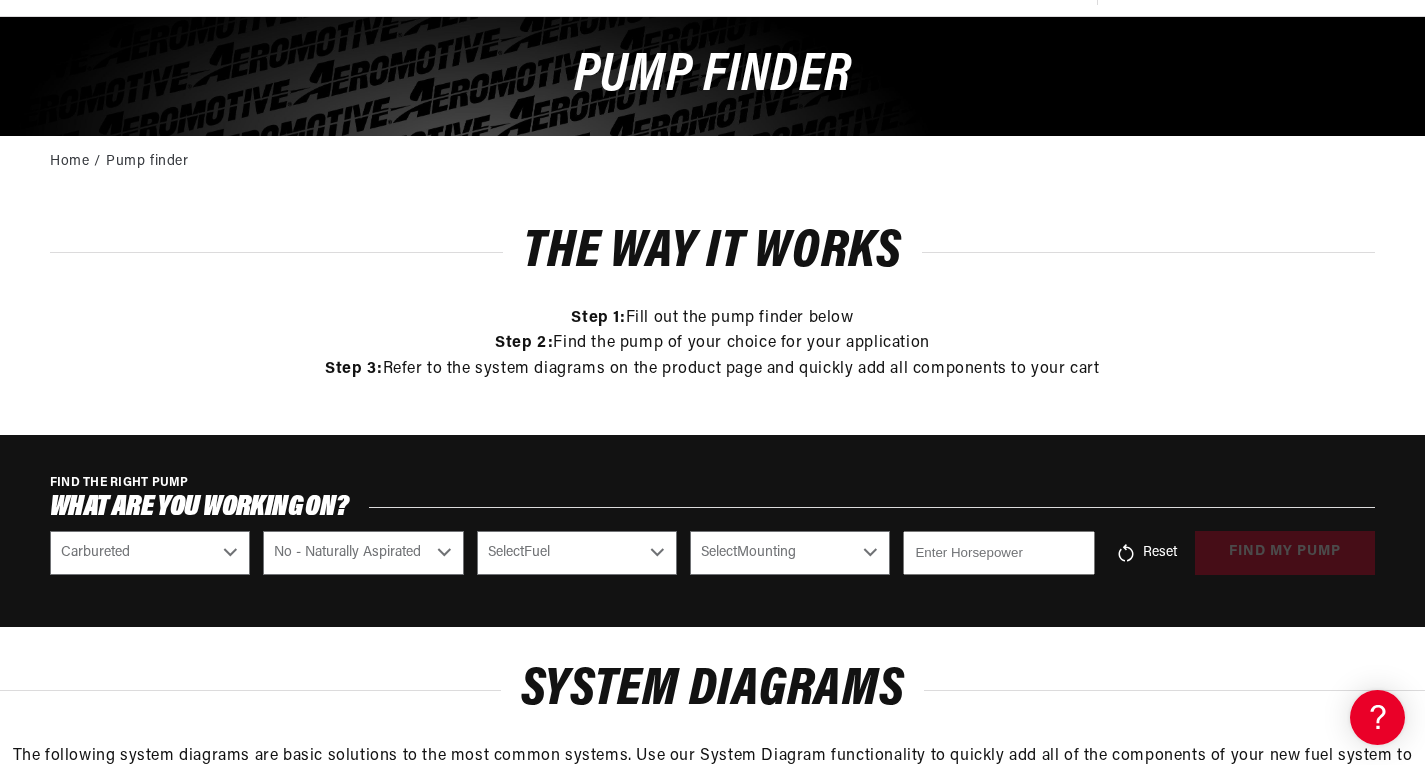 select on "Gas" 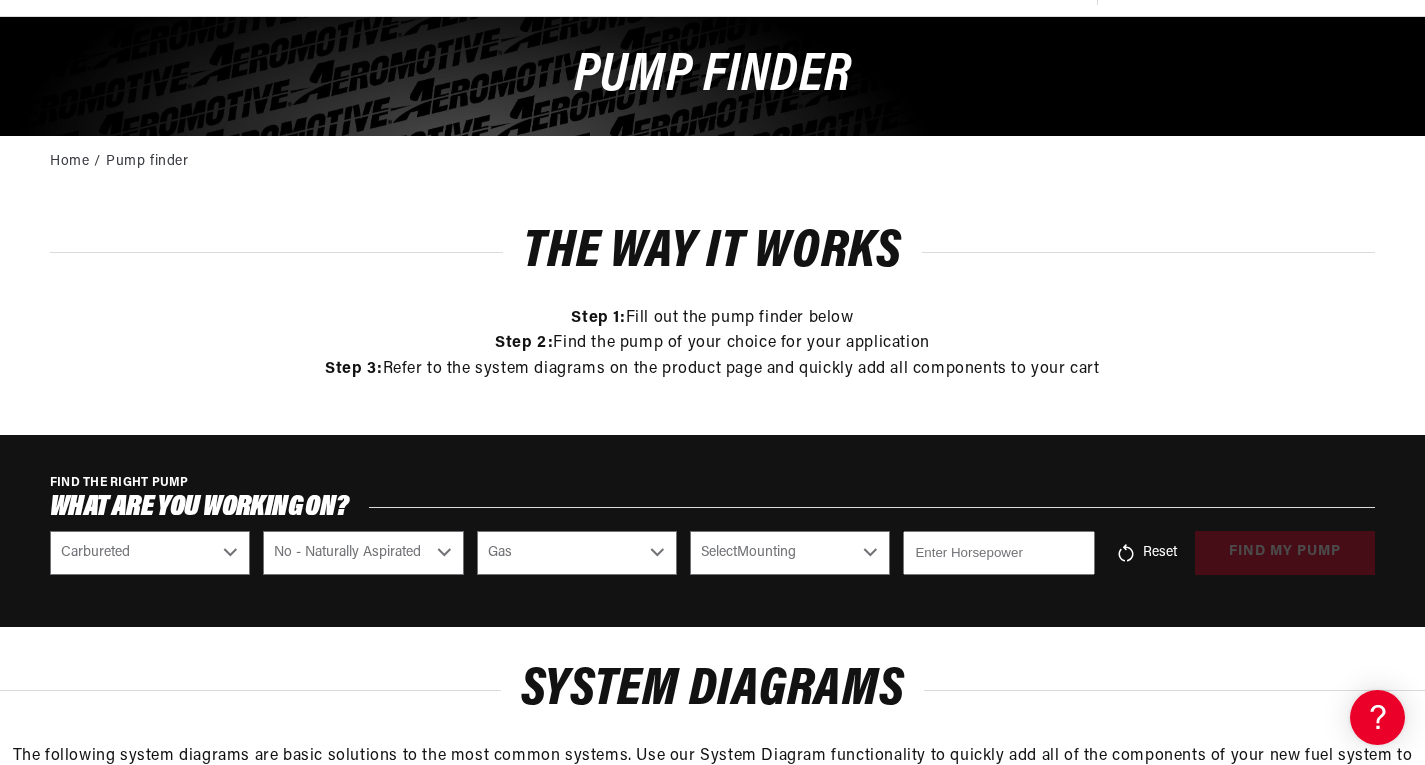 click on "Select  Mounting
External
In-Tank" at bounding box center [790, 553] 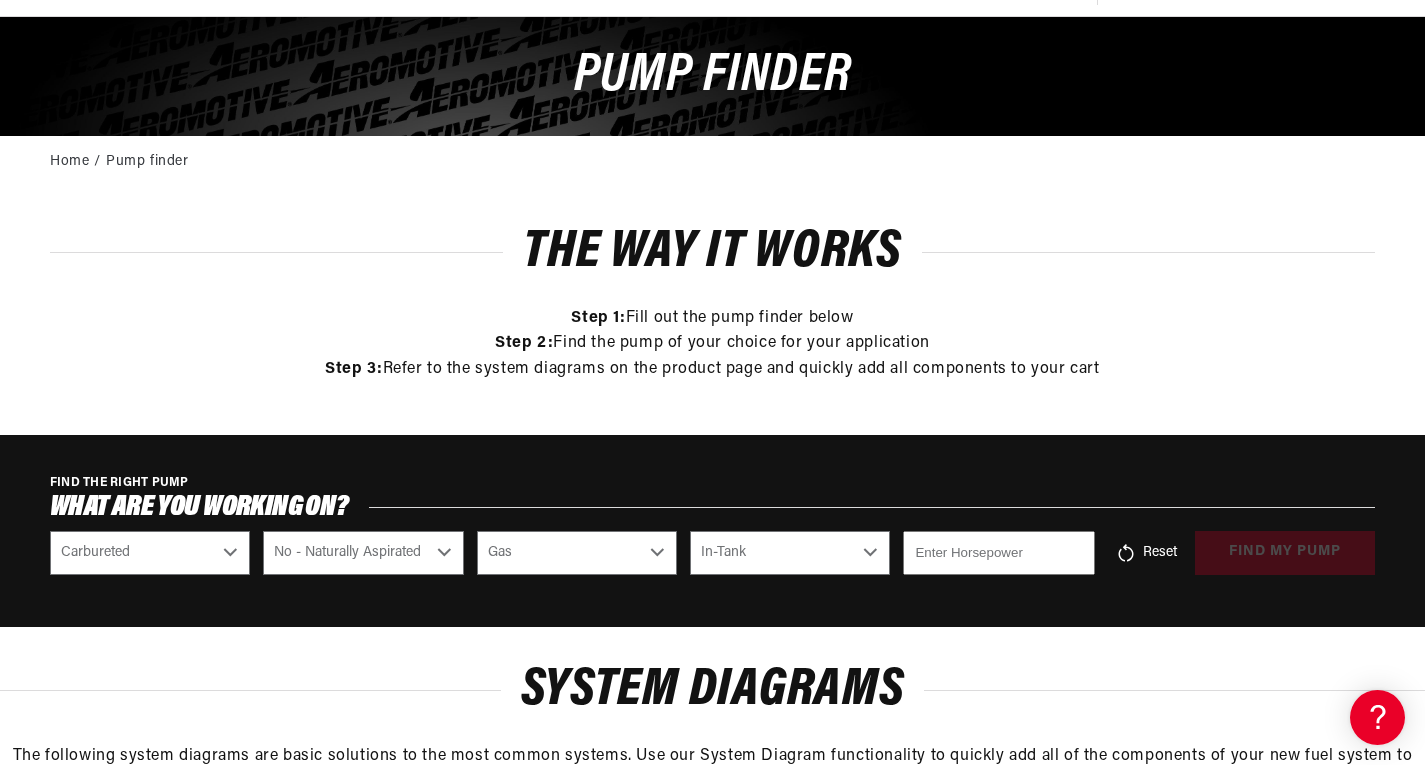 click on "Select  Mounting
External
In-Tank" at bounding box center (790, 553) 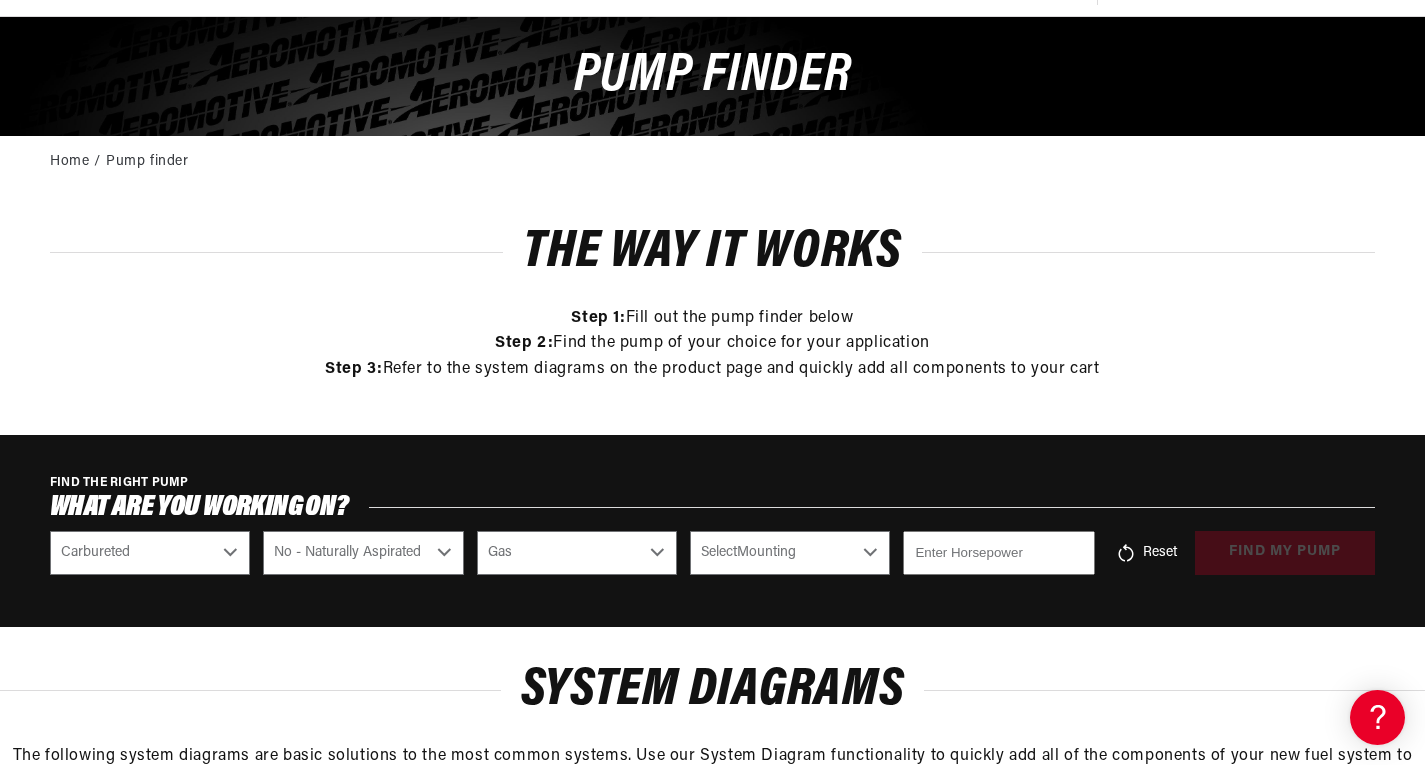 select on "In-Tank" 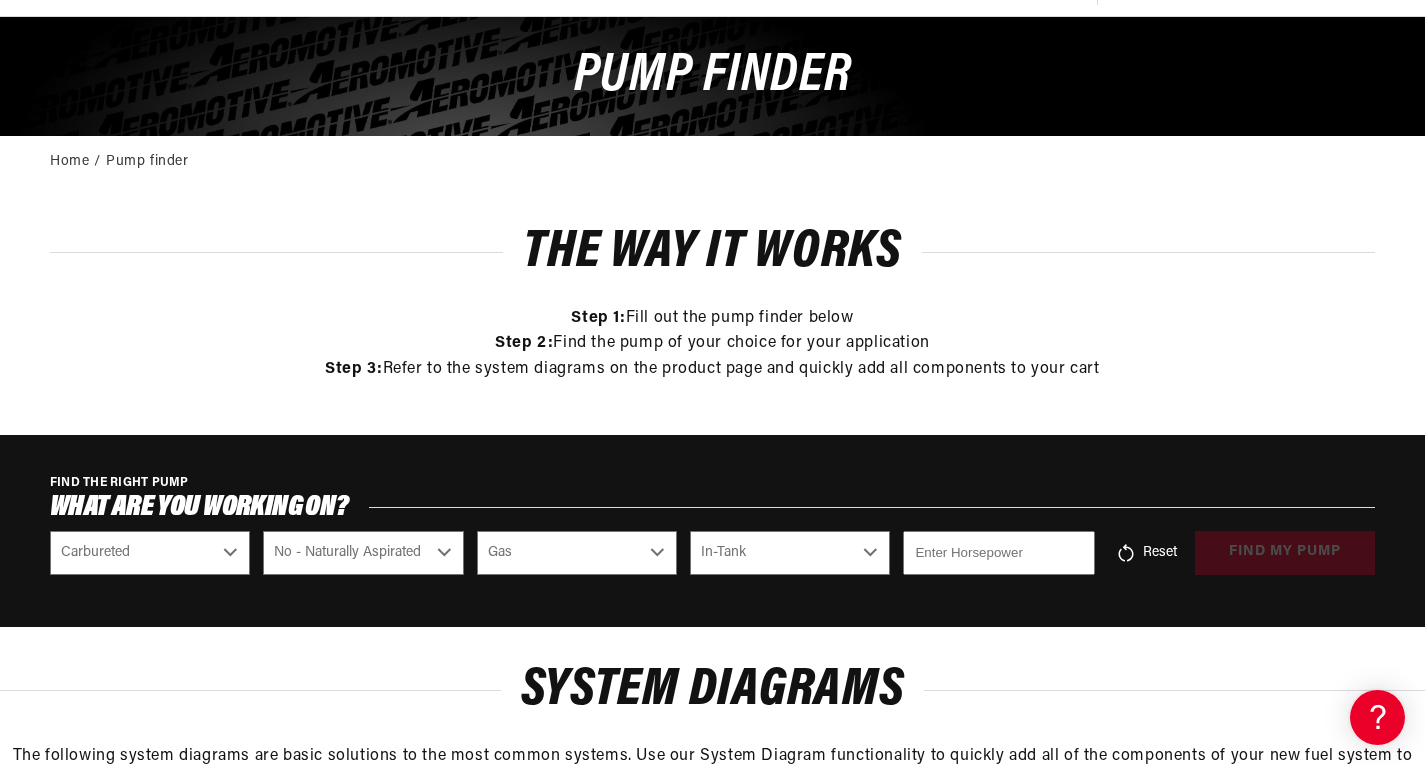 click at bounding box center (999, 553) 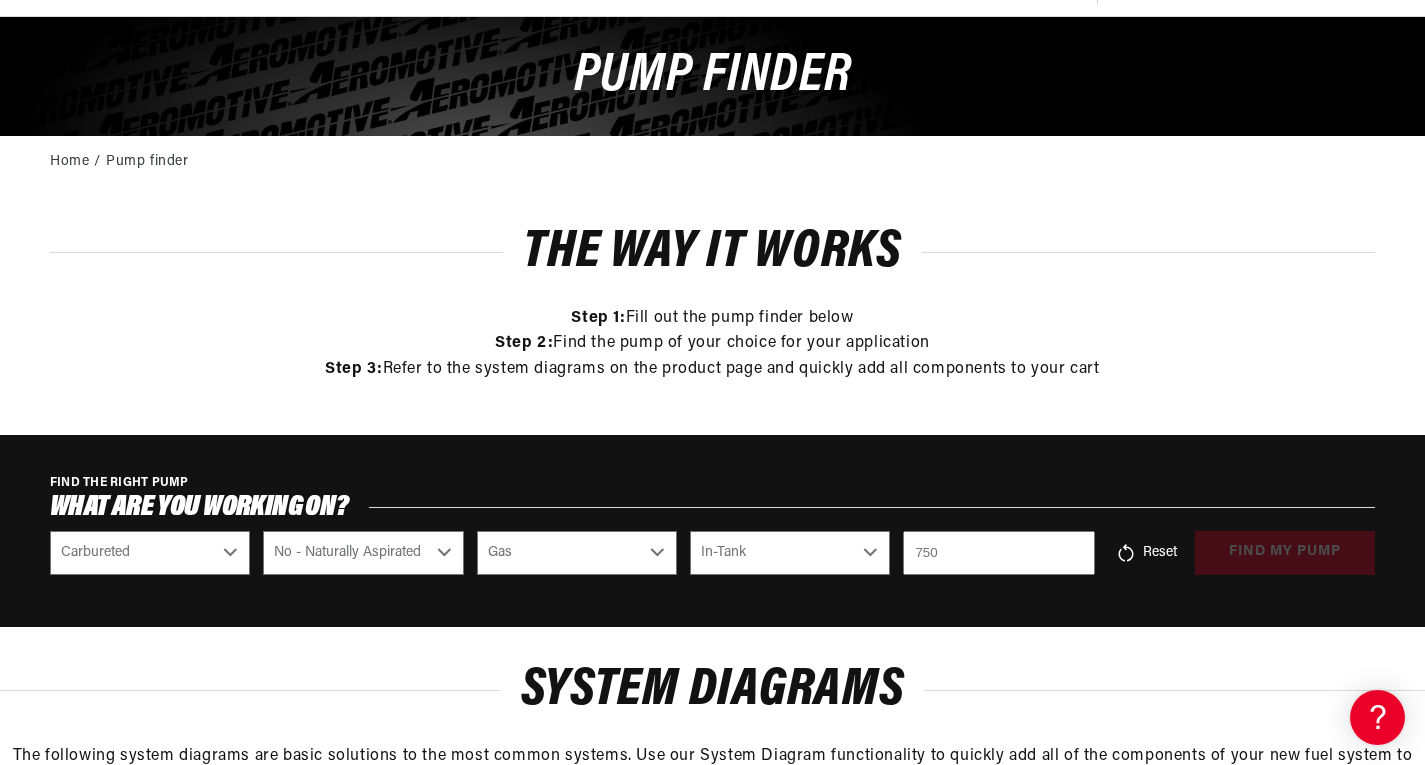 scroll, scrollTop: 0, scrollLeft: 0, axis: both 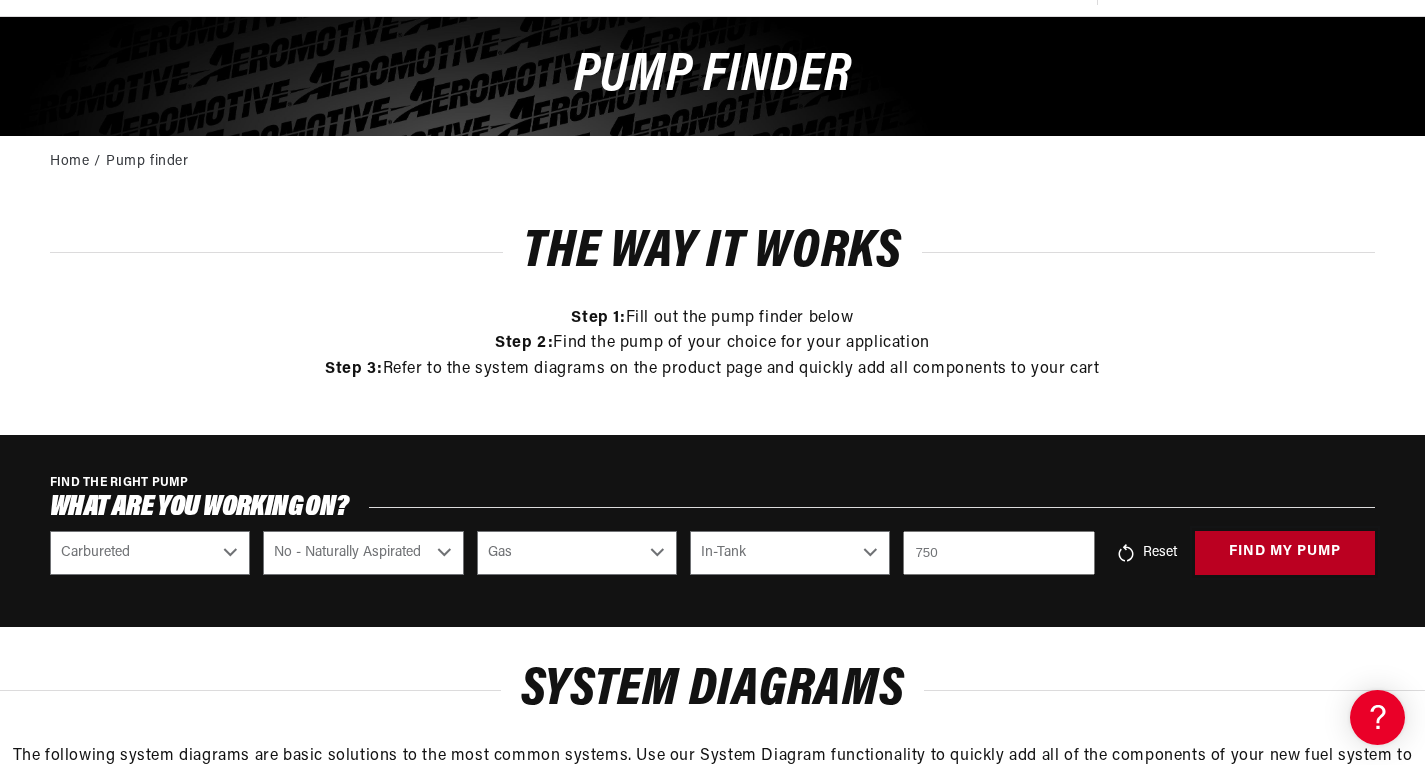 click on "find my pump" at bounding box center [1285, 553] 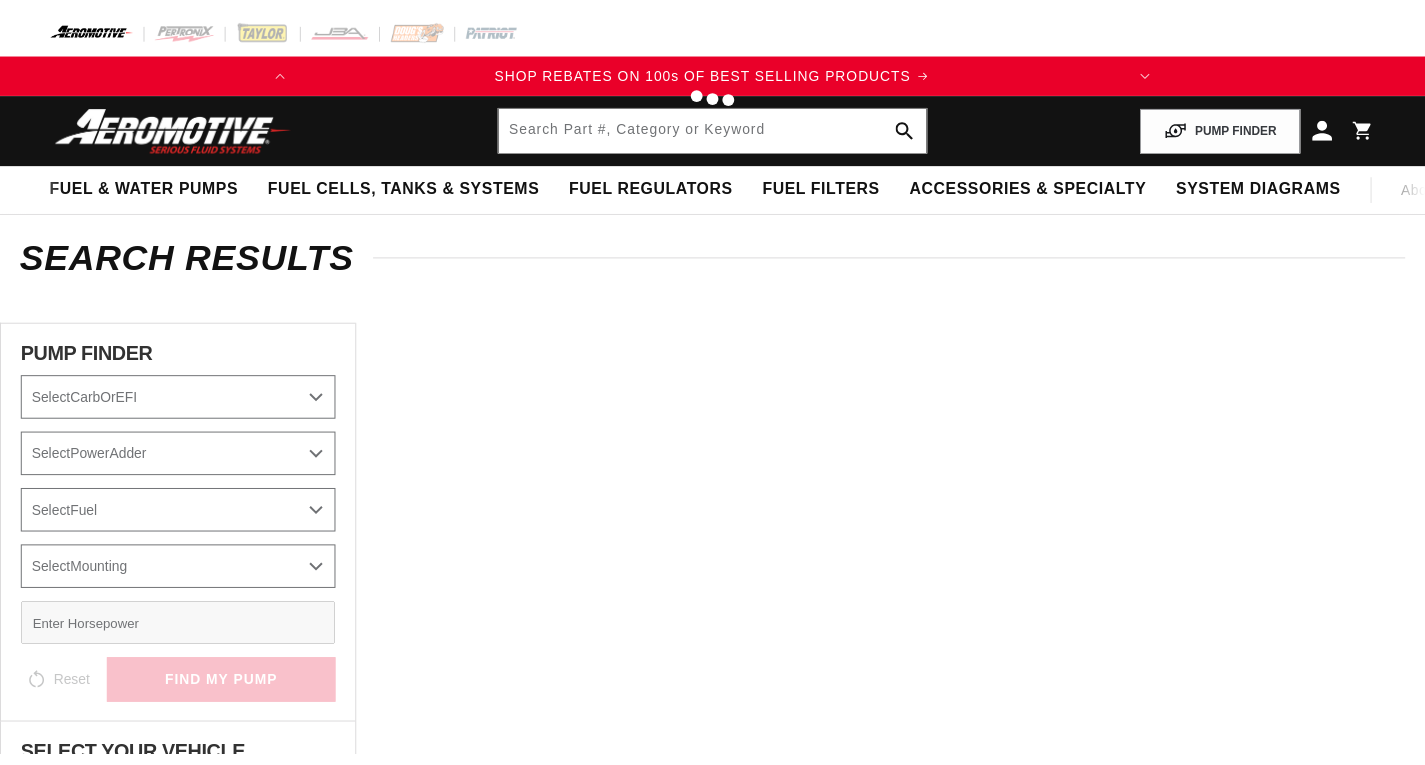 scroll, scrollTop: 0, scrollLeft: 0, axis: both 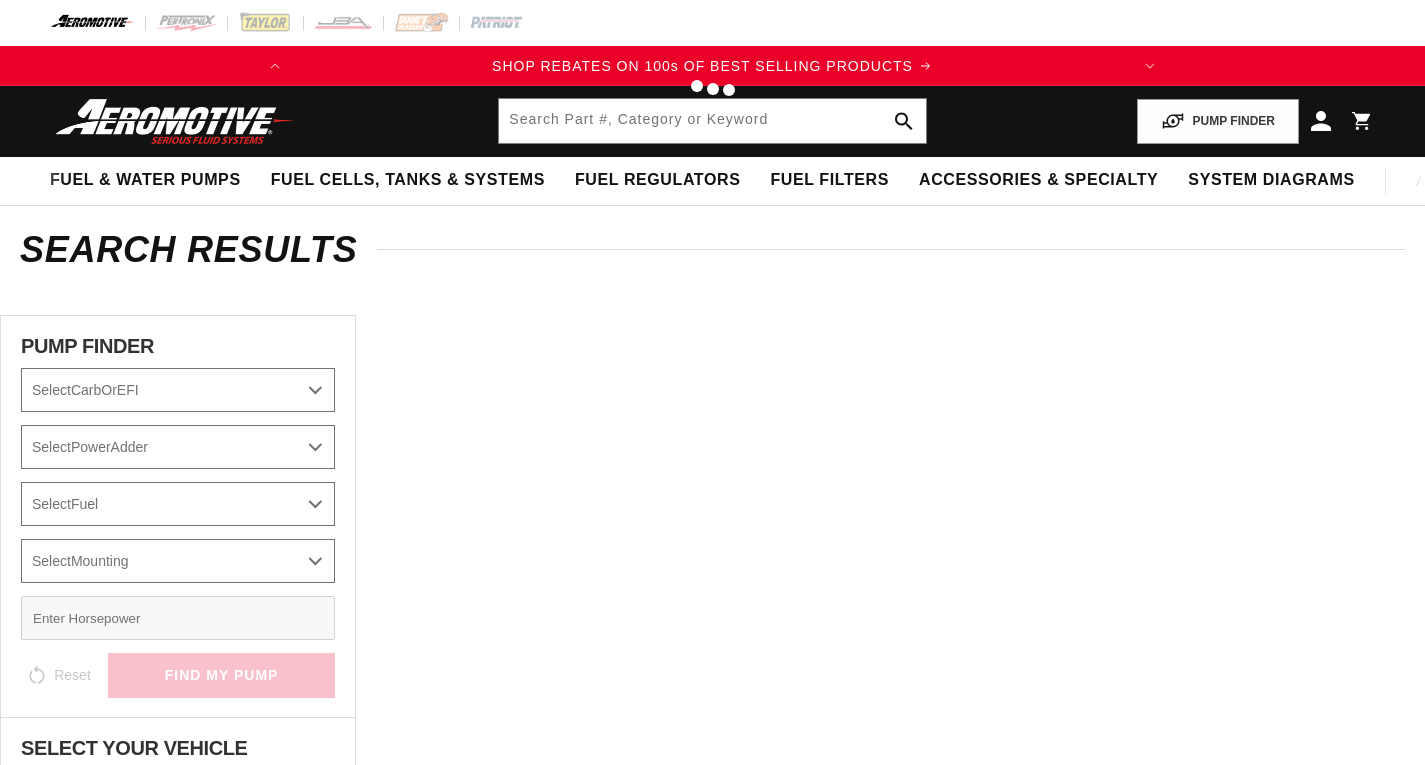 select on "Carbureted" 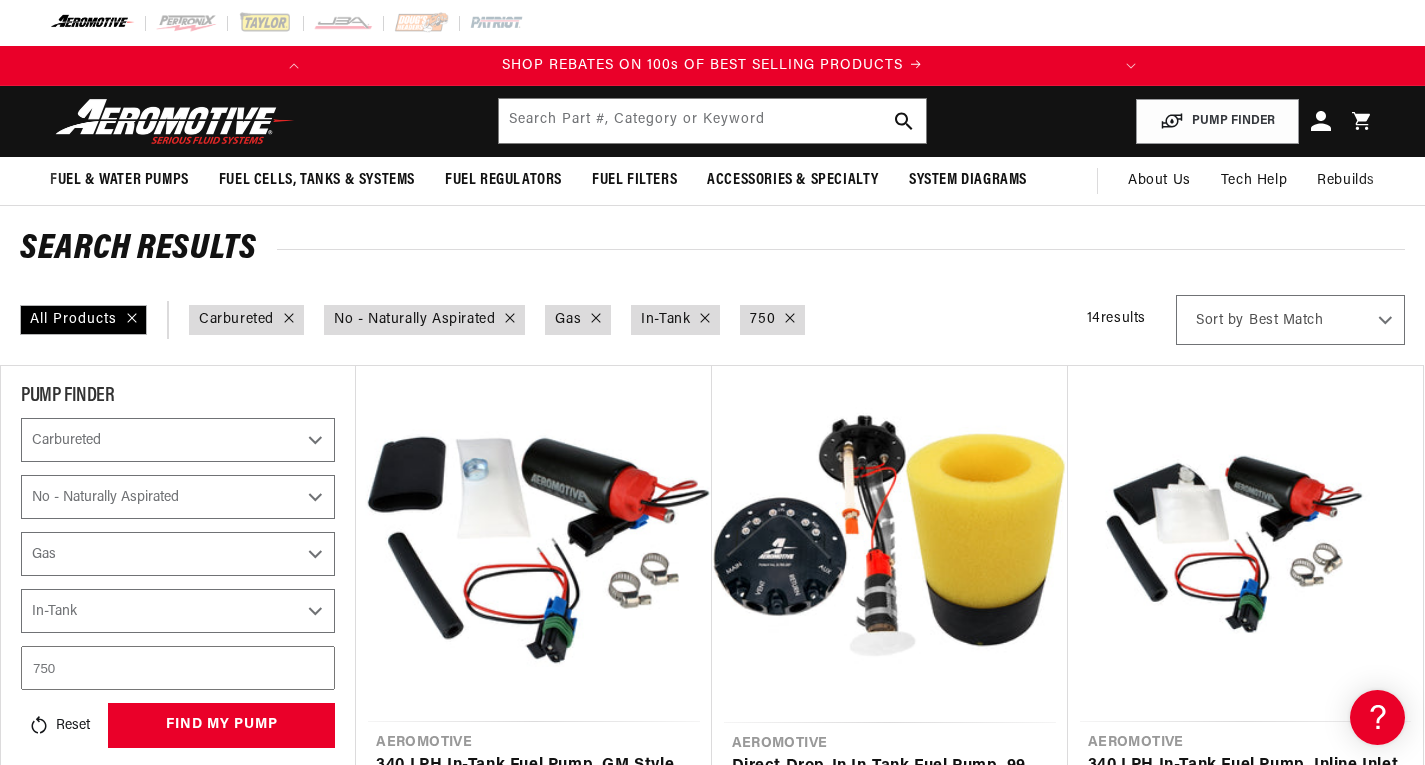 scroll, scrollTop: 0, scrollLeft: 0, axis: both 